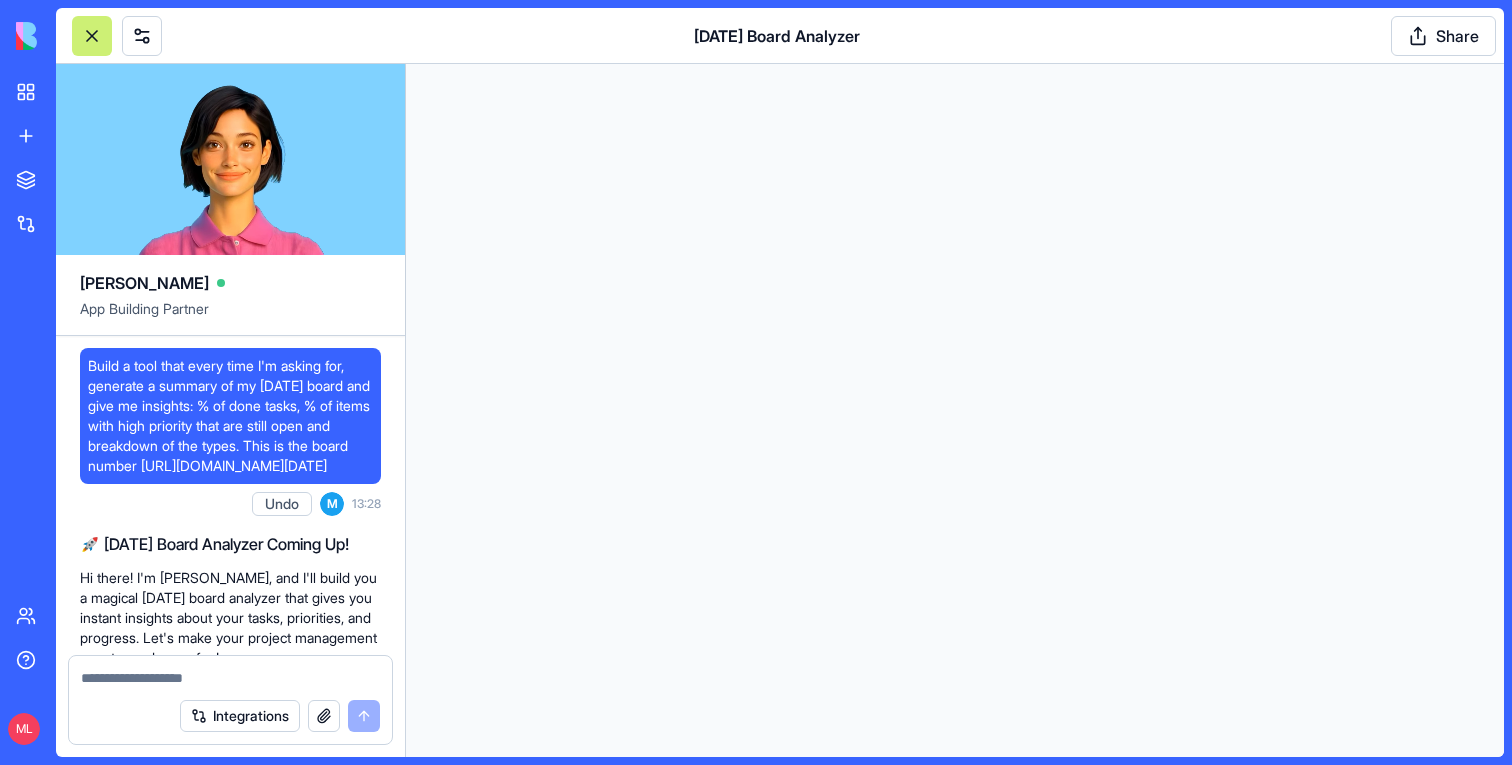 scroll, scrollTop: 0, scrollLeft: 0, axis: both 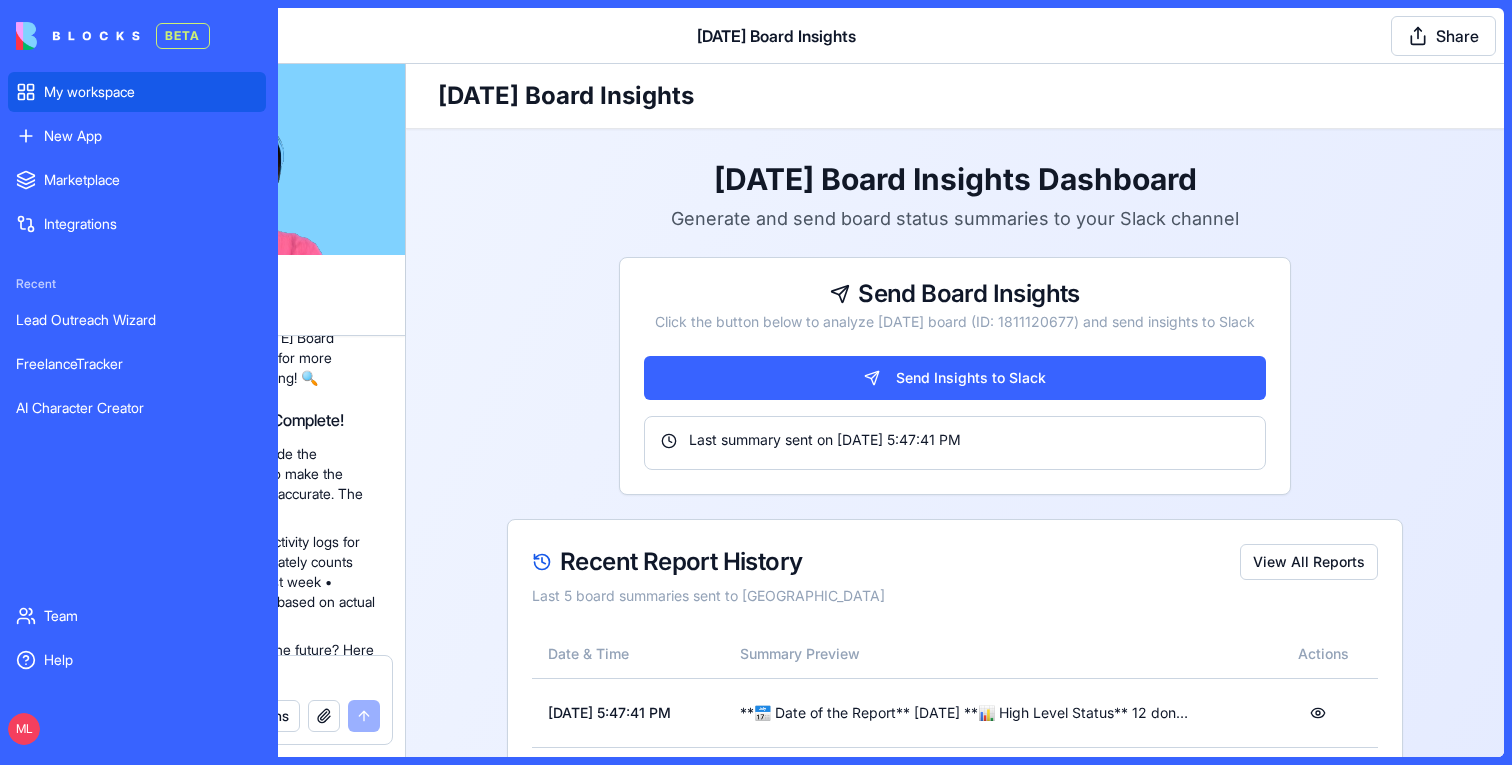click on "My workspace" at bounding box center [151, 92] 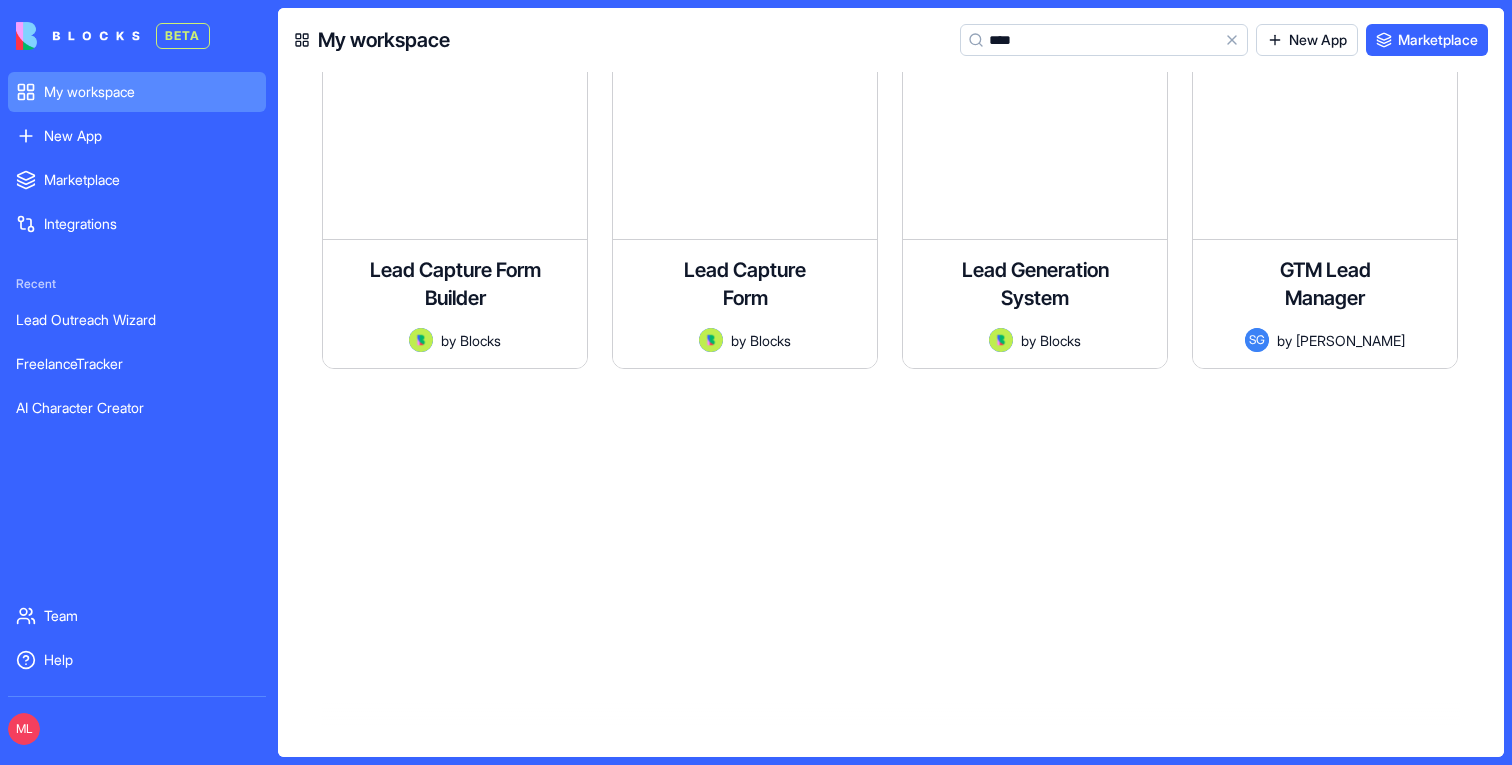 scroll, scrollTop: 2407, scrollLeft: 0, axis: vertical 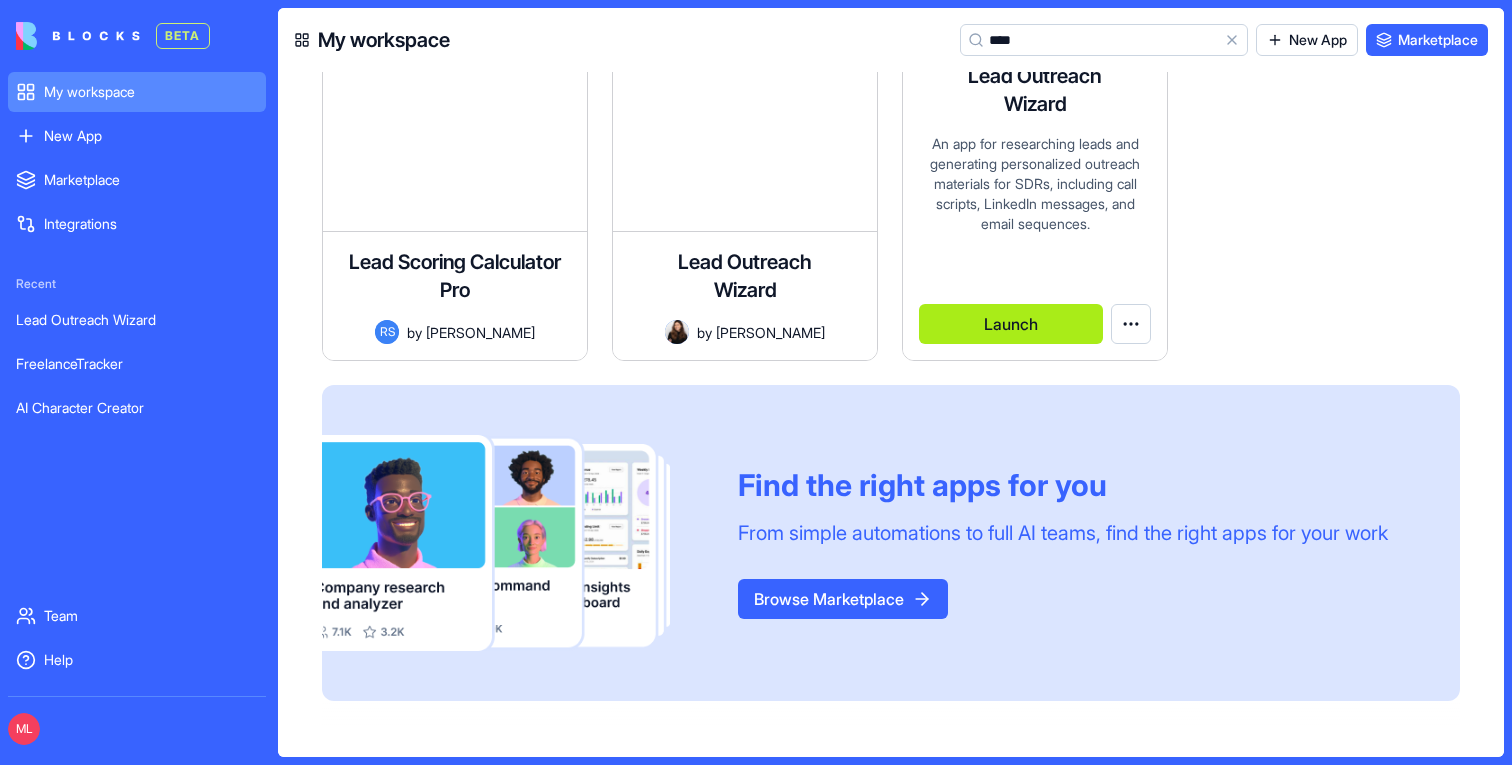type on "****" 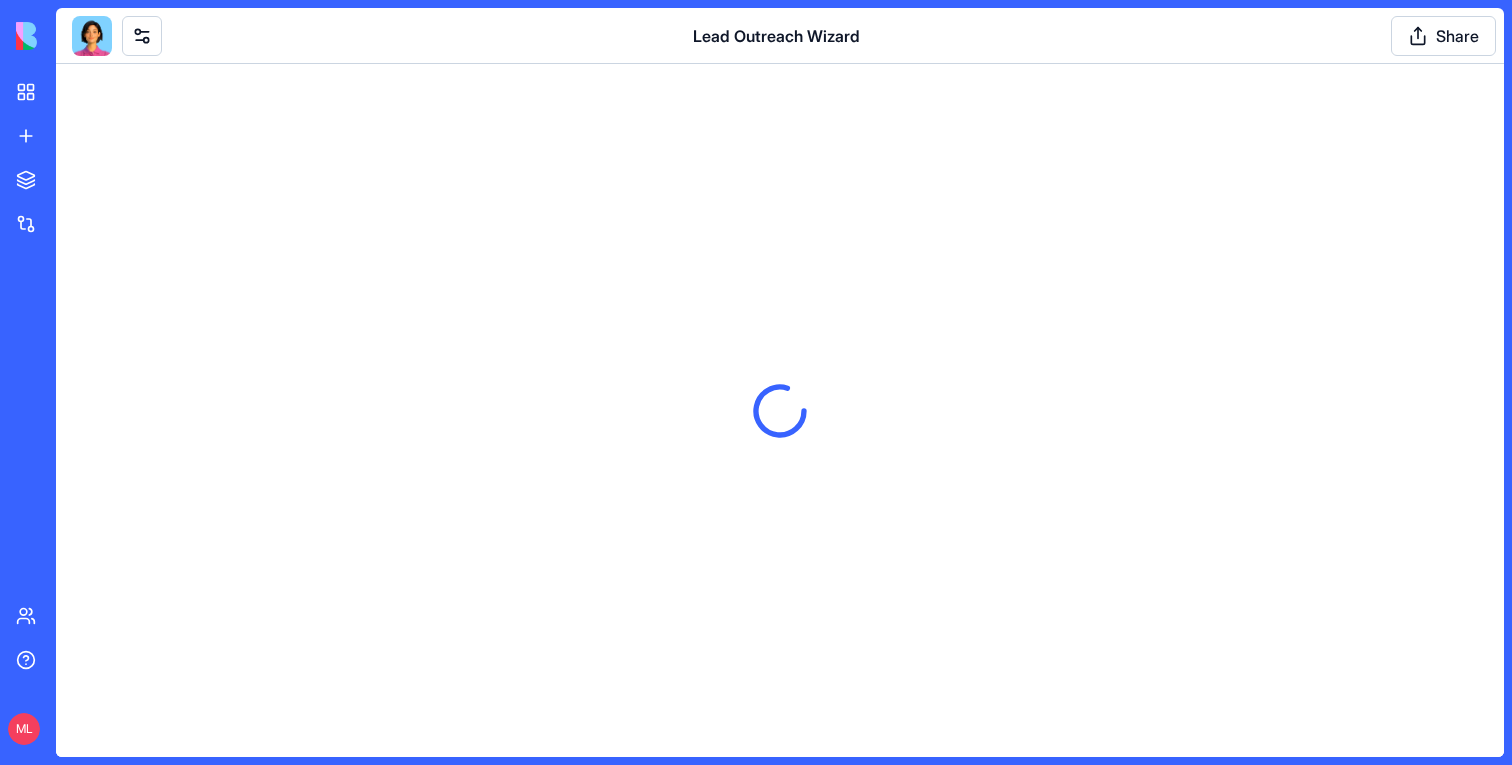 scroll, scrollTop: 0, scrollLeft: 0, axis: both 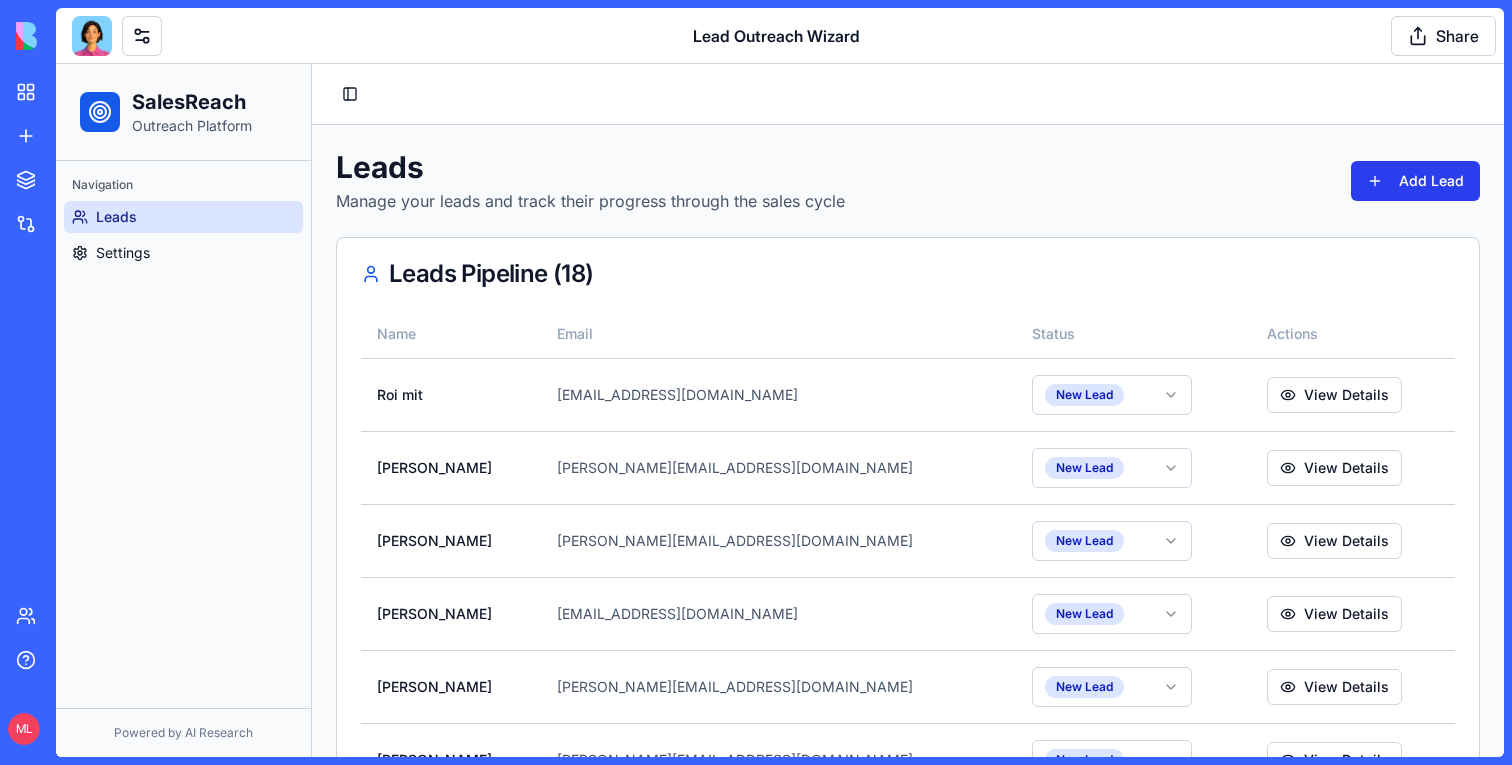 click on "Add Lead" at bounding box center (1415, 181) 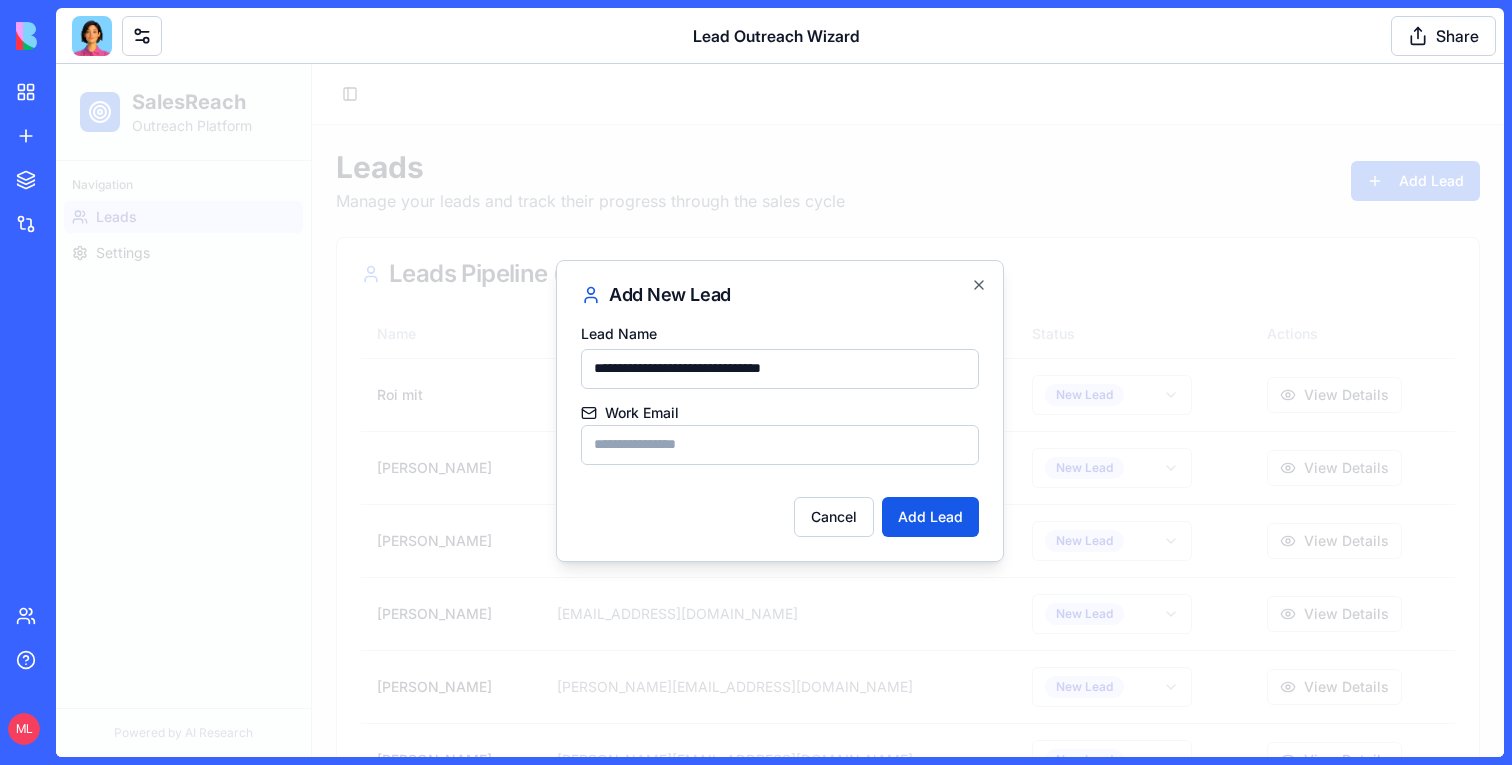type on "**********" 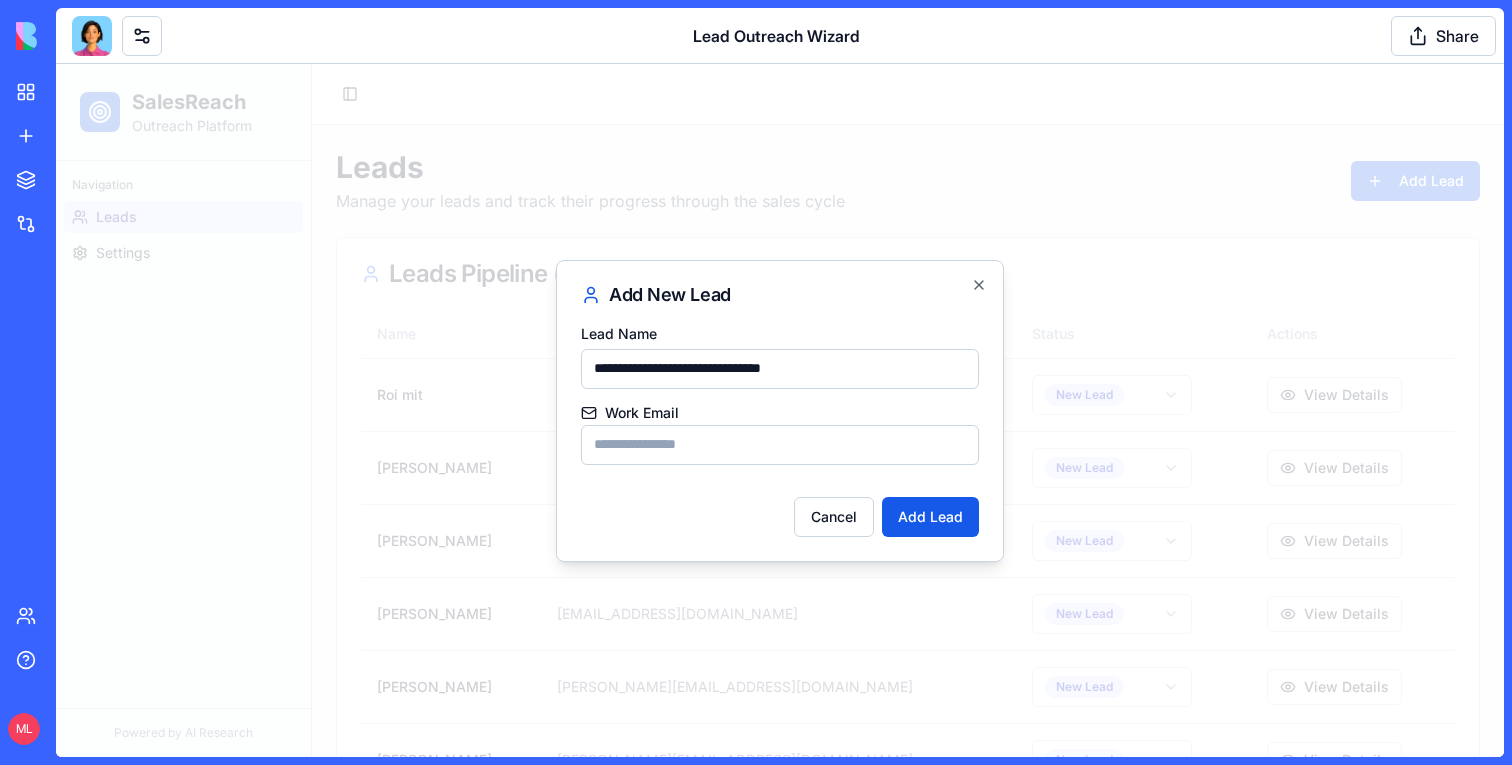 click on "**********" at bounding box center [780, 369] 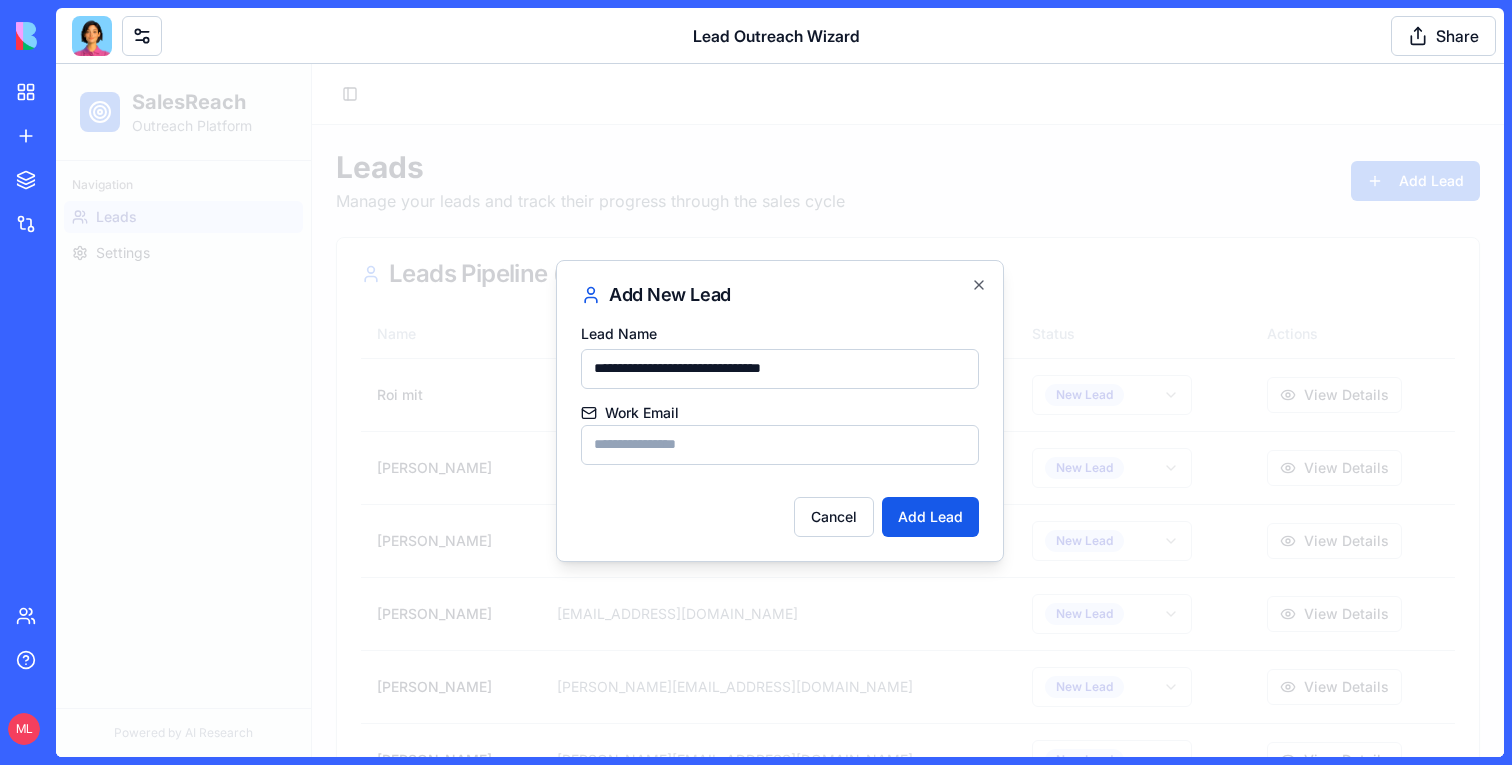 click on "Work Email" at bounding box center [780, 445] 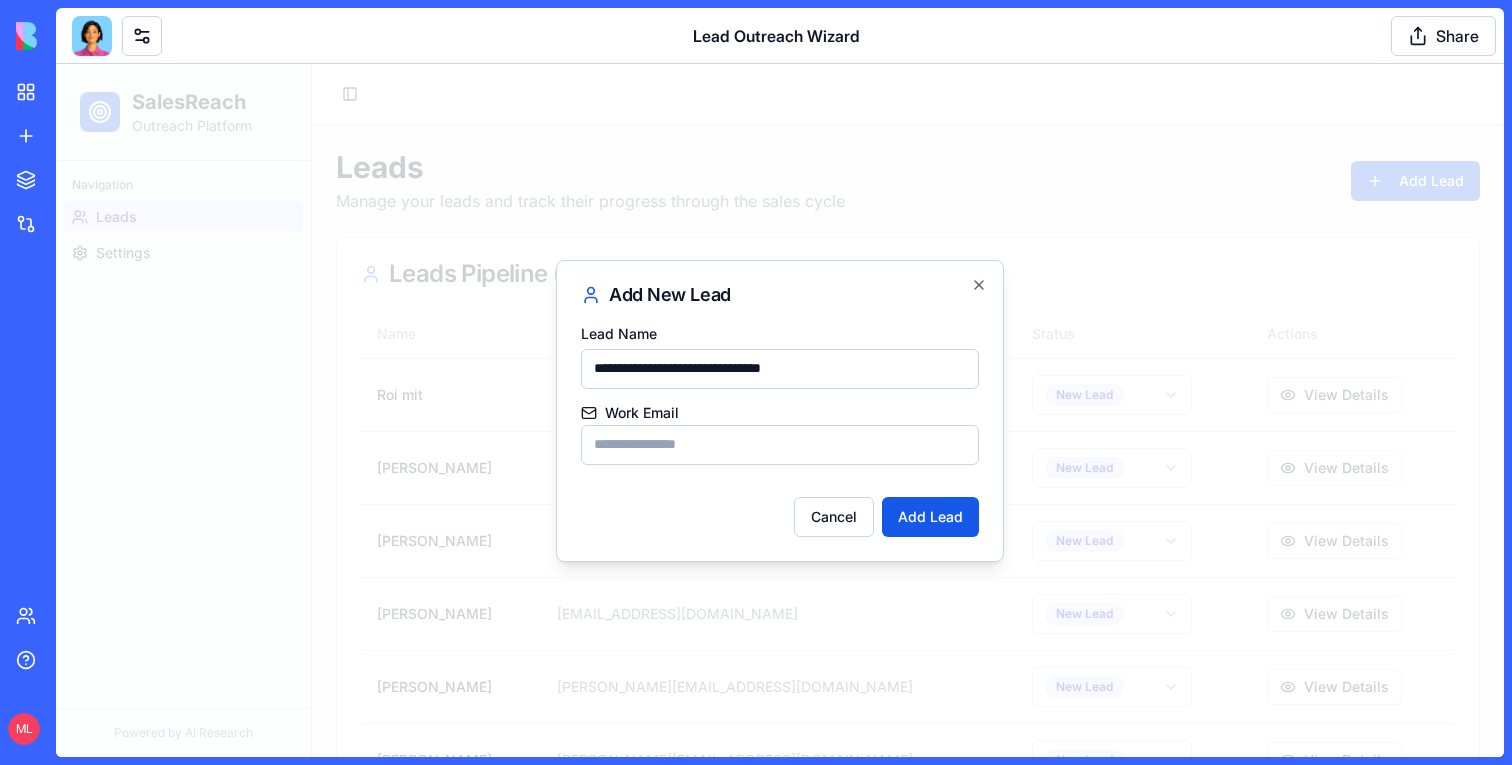 click on "Work Email" at bounding box center [780, 445] 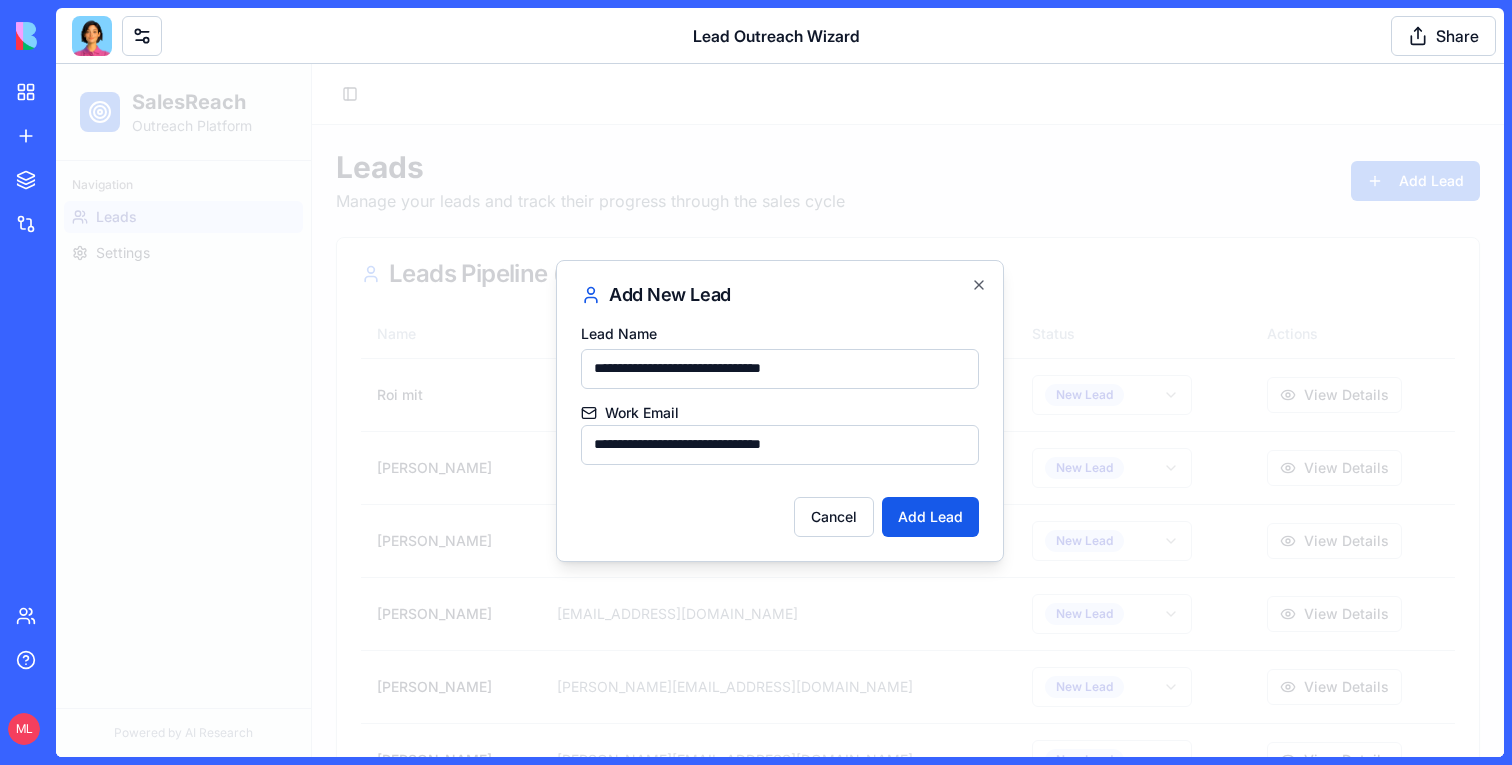 type on "**********" 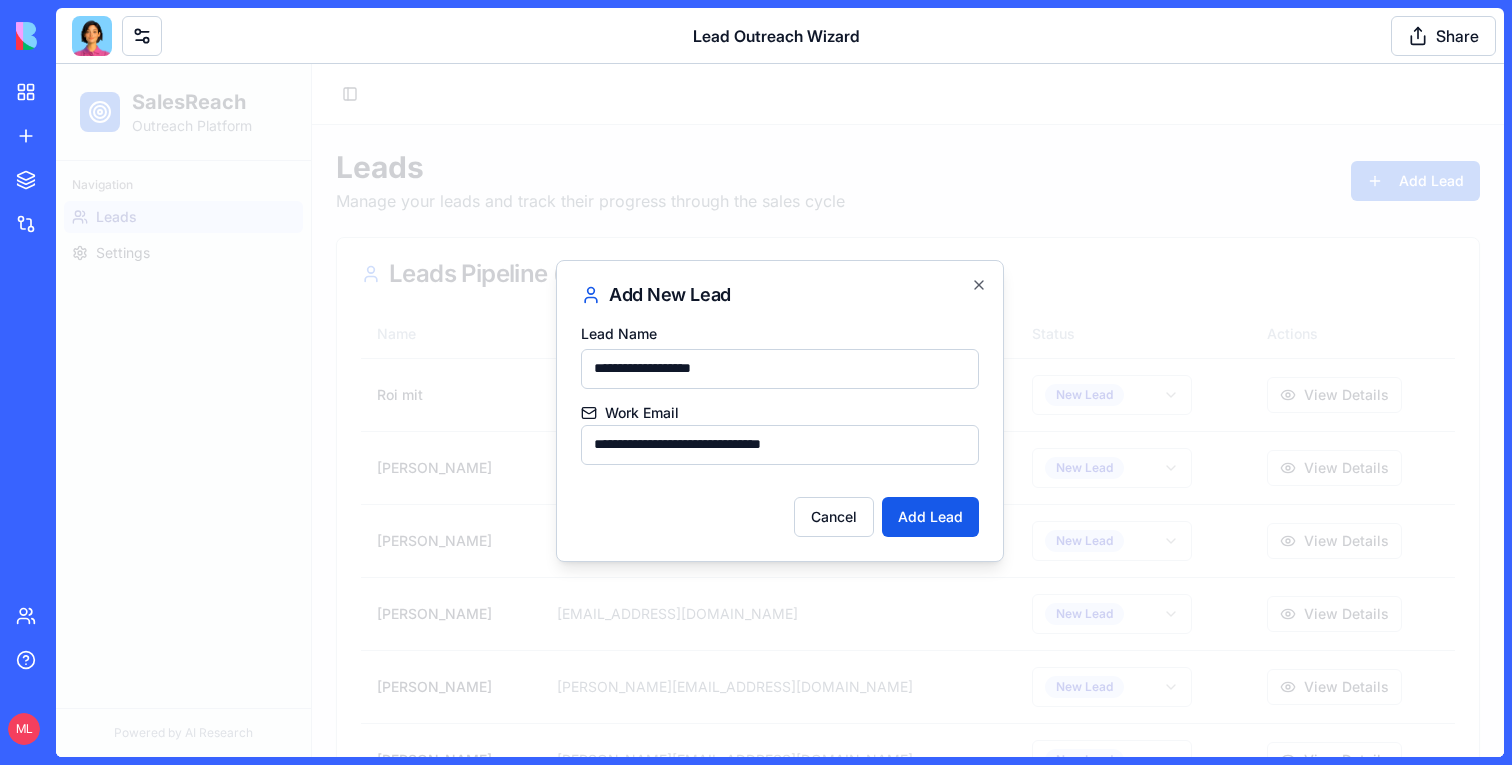 type on "**********" 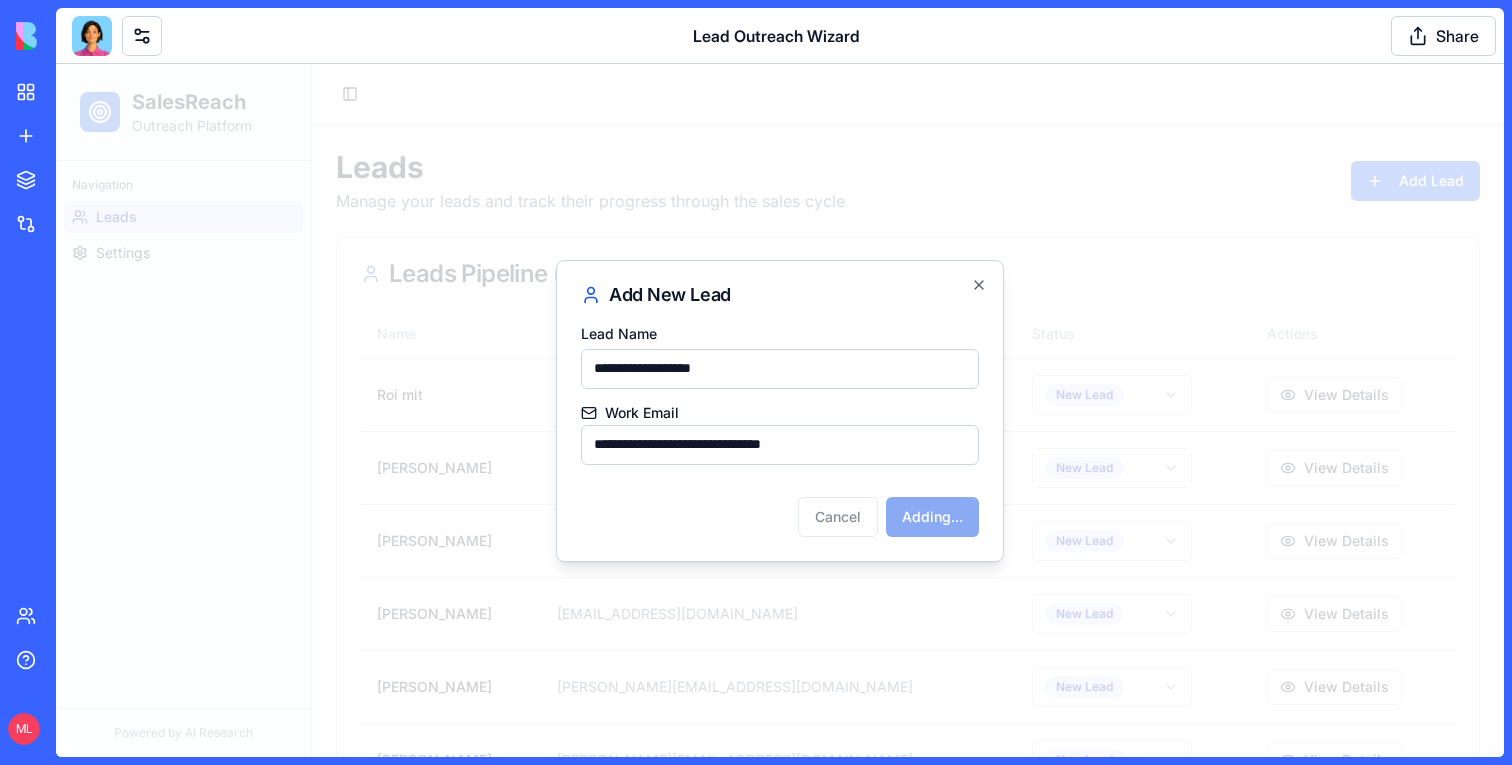 type 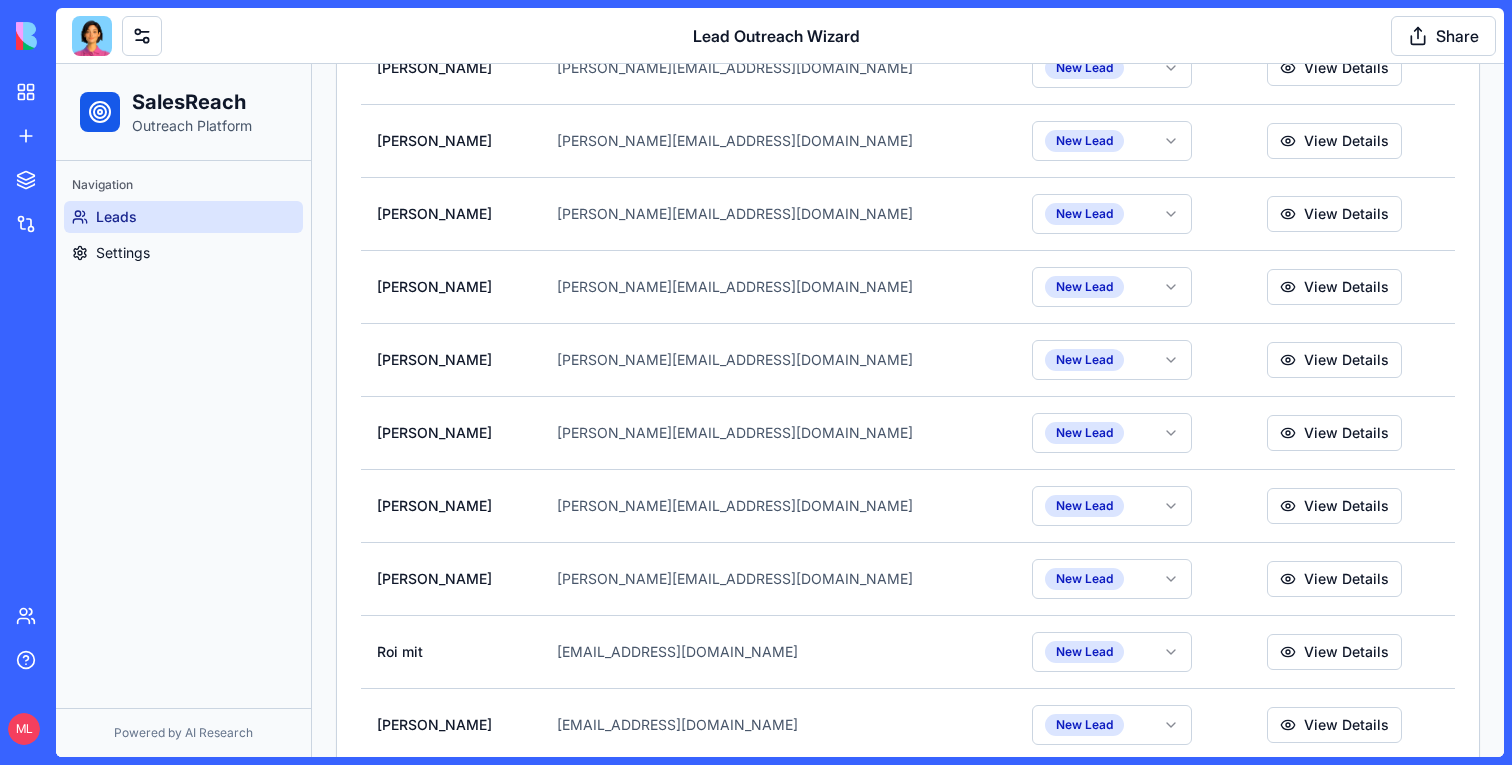 scroll, scrollTop: 1037, scrollLeft: 0, axis: vertical 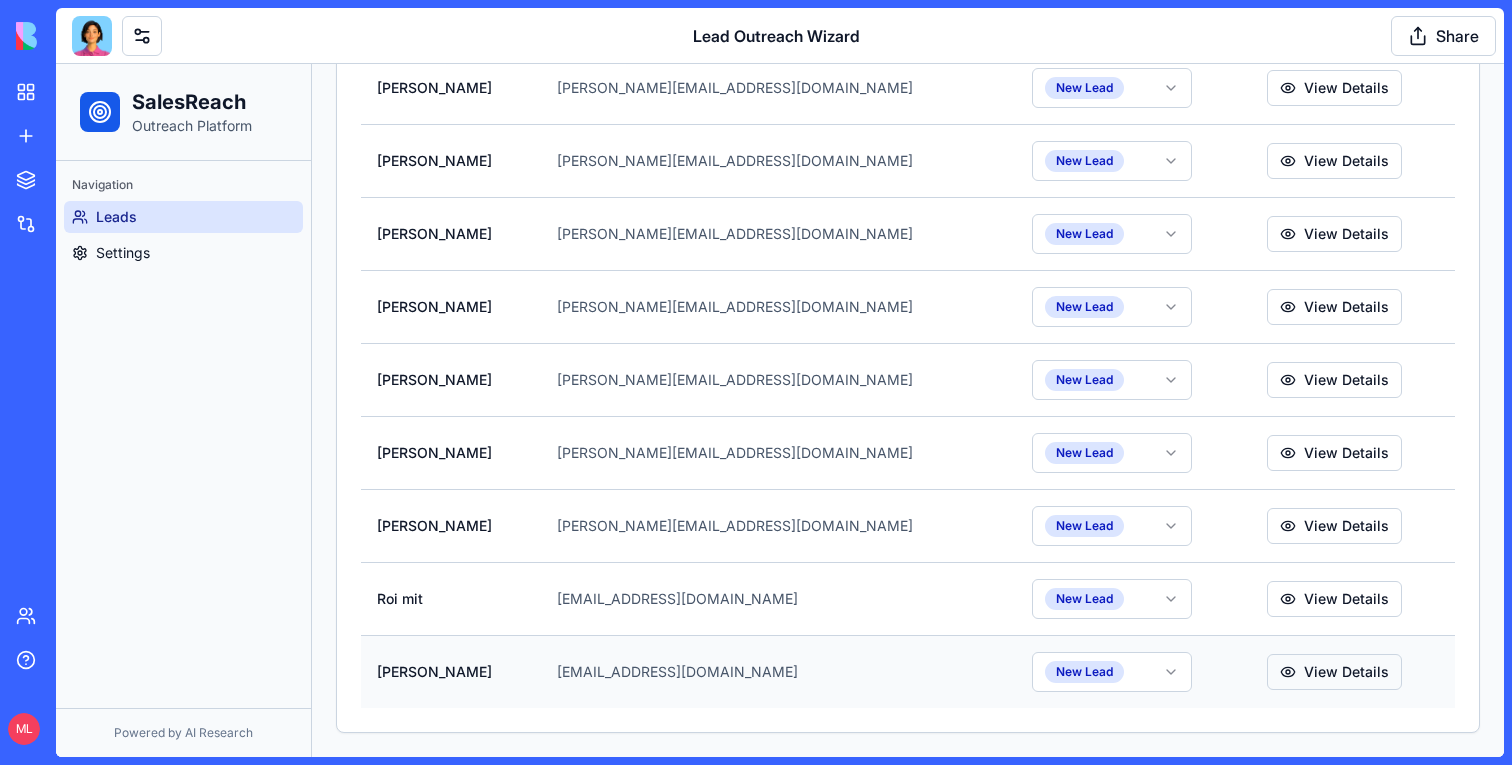 click on "View Details" at bounding box center (1334, 672) 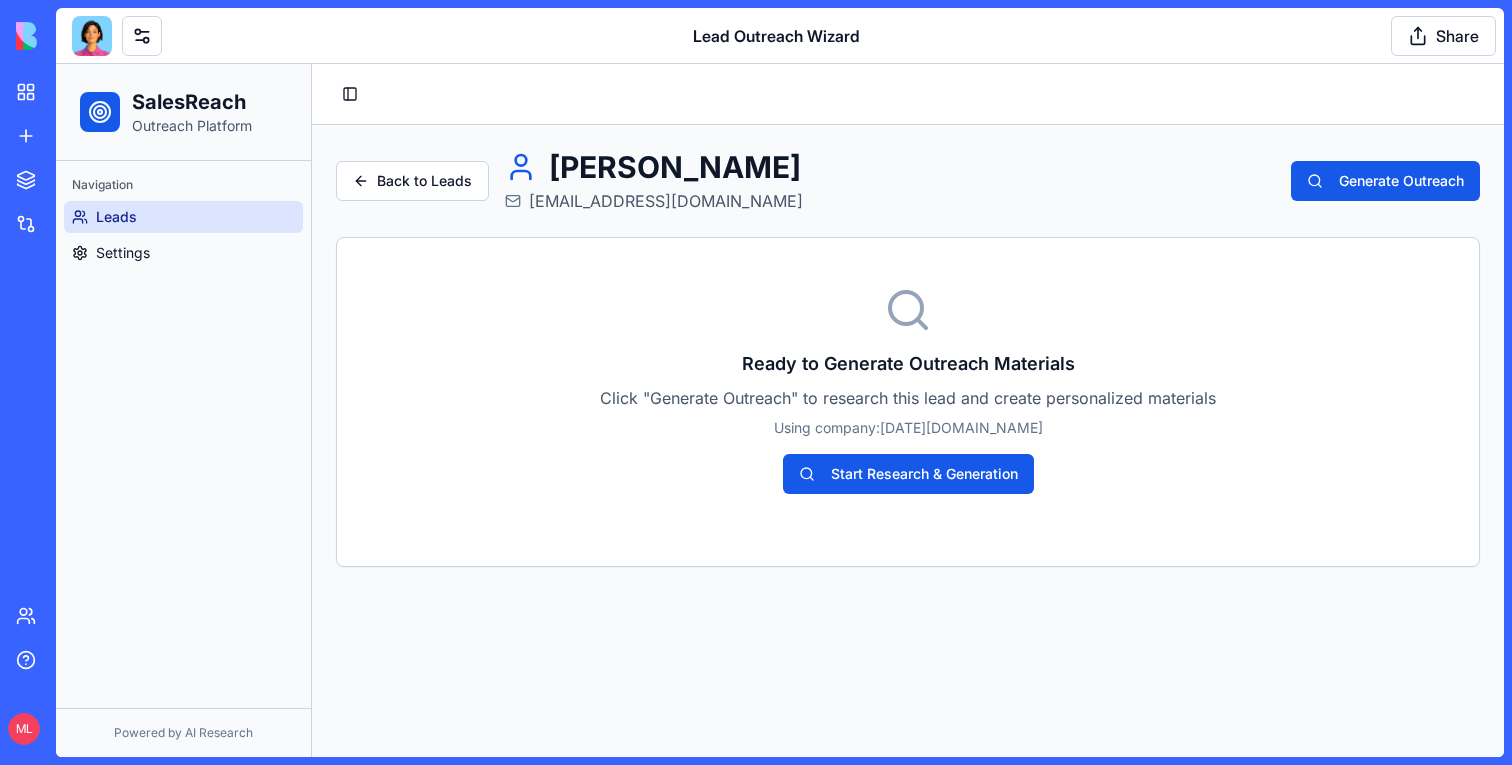 scroll, scrollTop: 0, scrollLeft: 0, axis: both 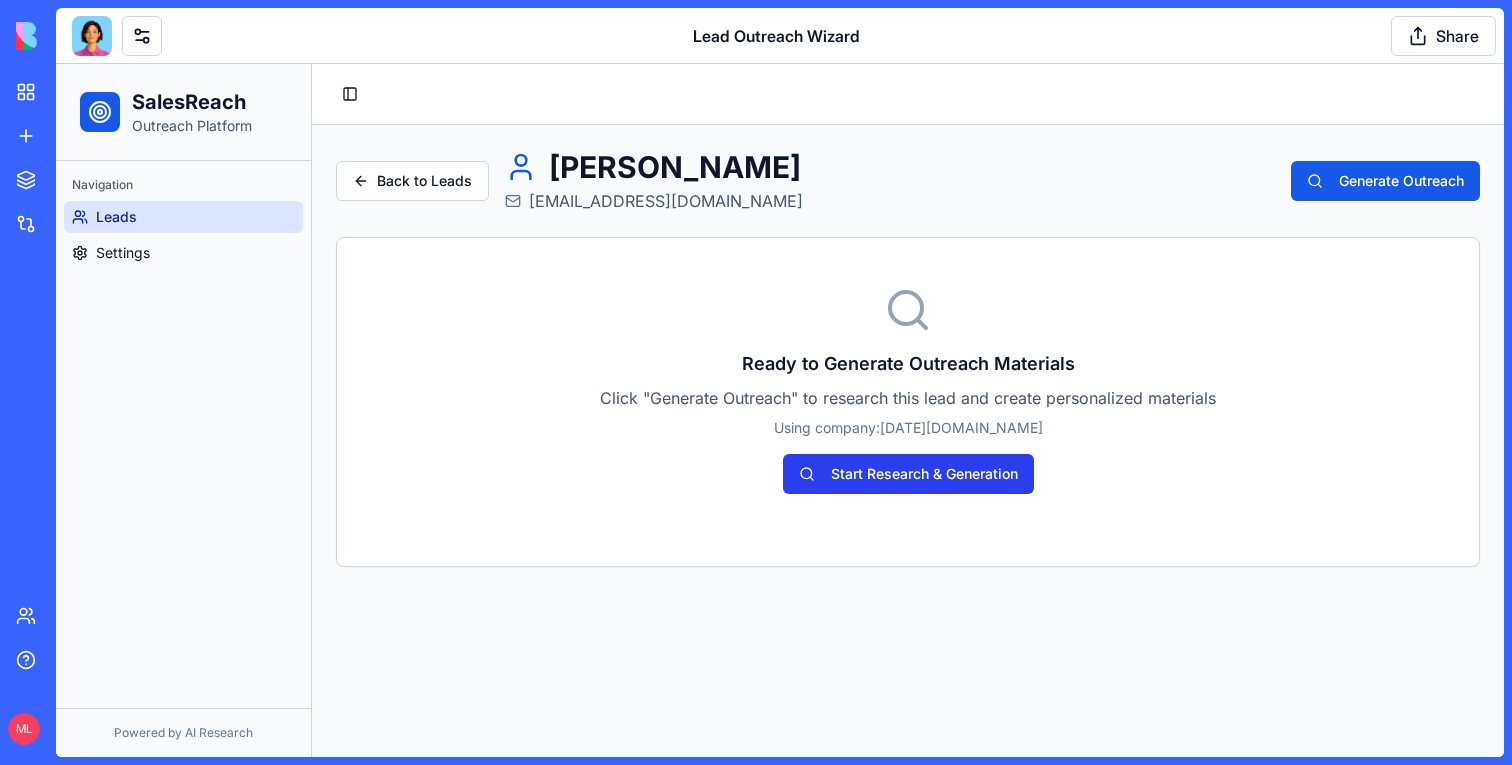 click on "Start Research & Generation" at bounding box center (908, 474) 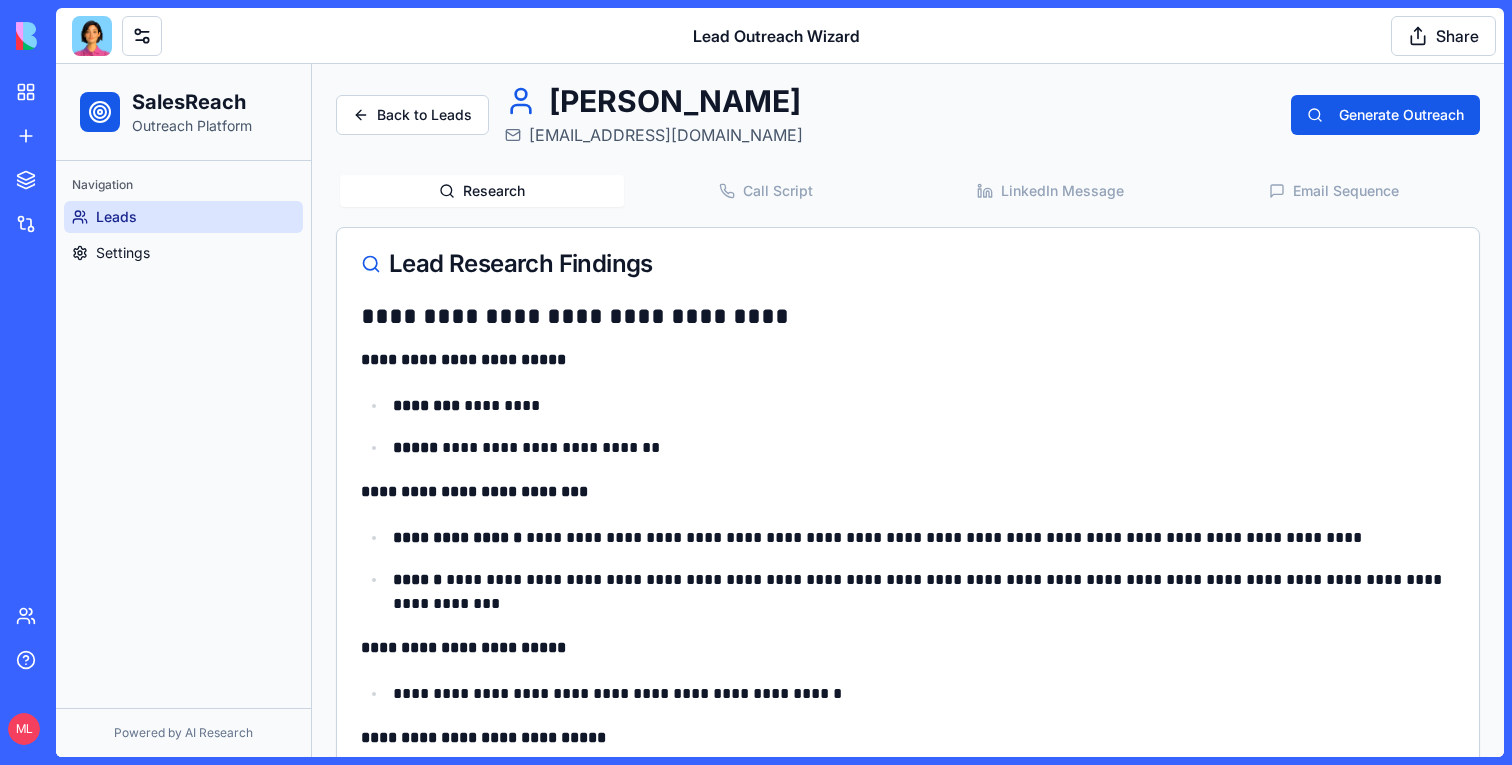 scroll, scrollTop: 0, scrollLeft: 0, axis: both 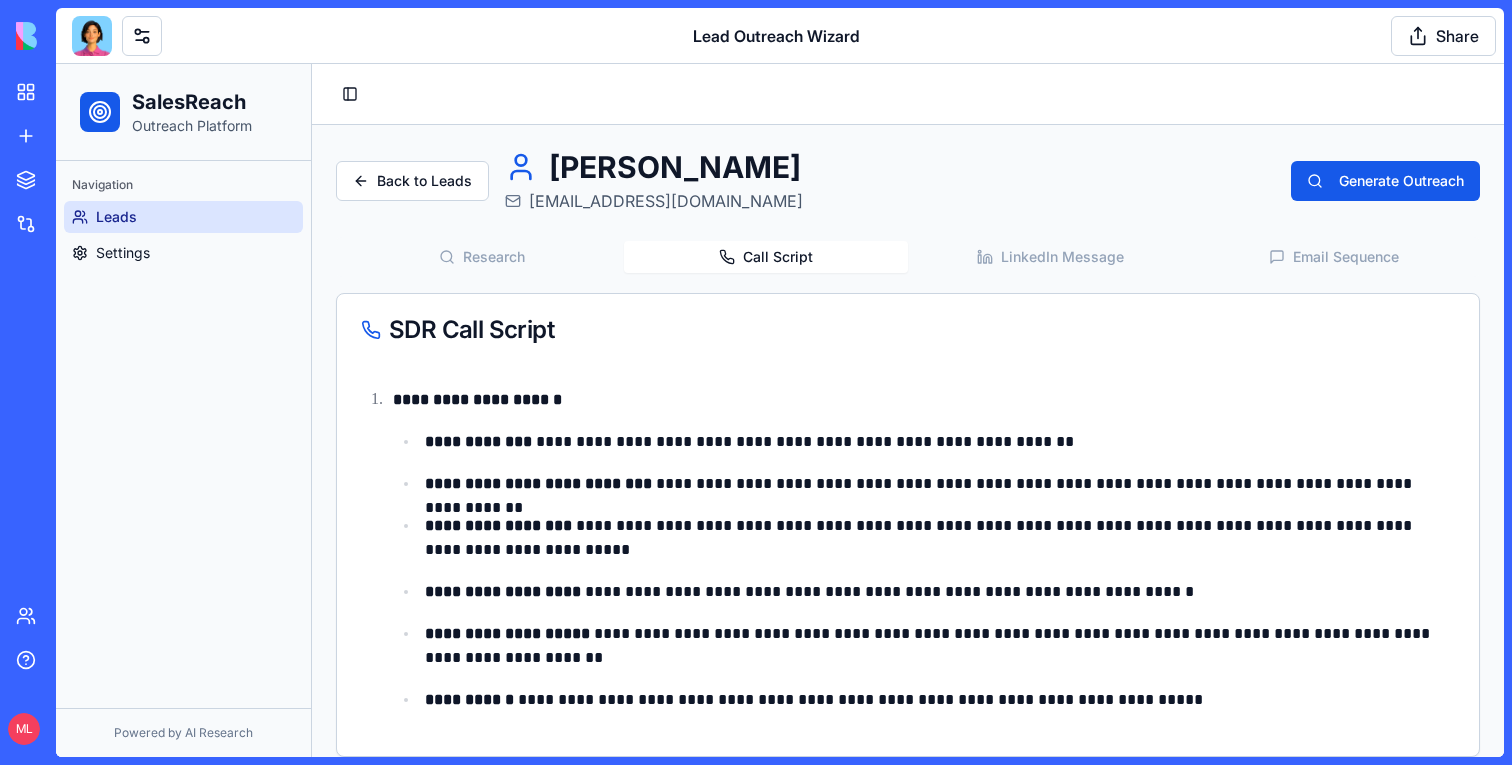 click on "Call Script" at bounding box center (766, 257) 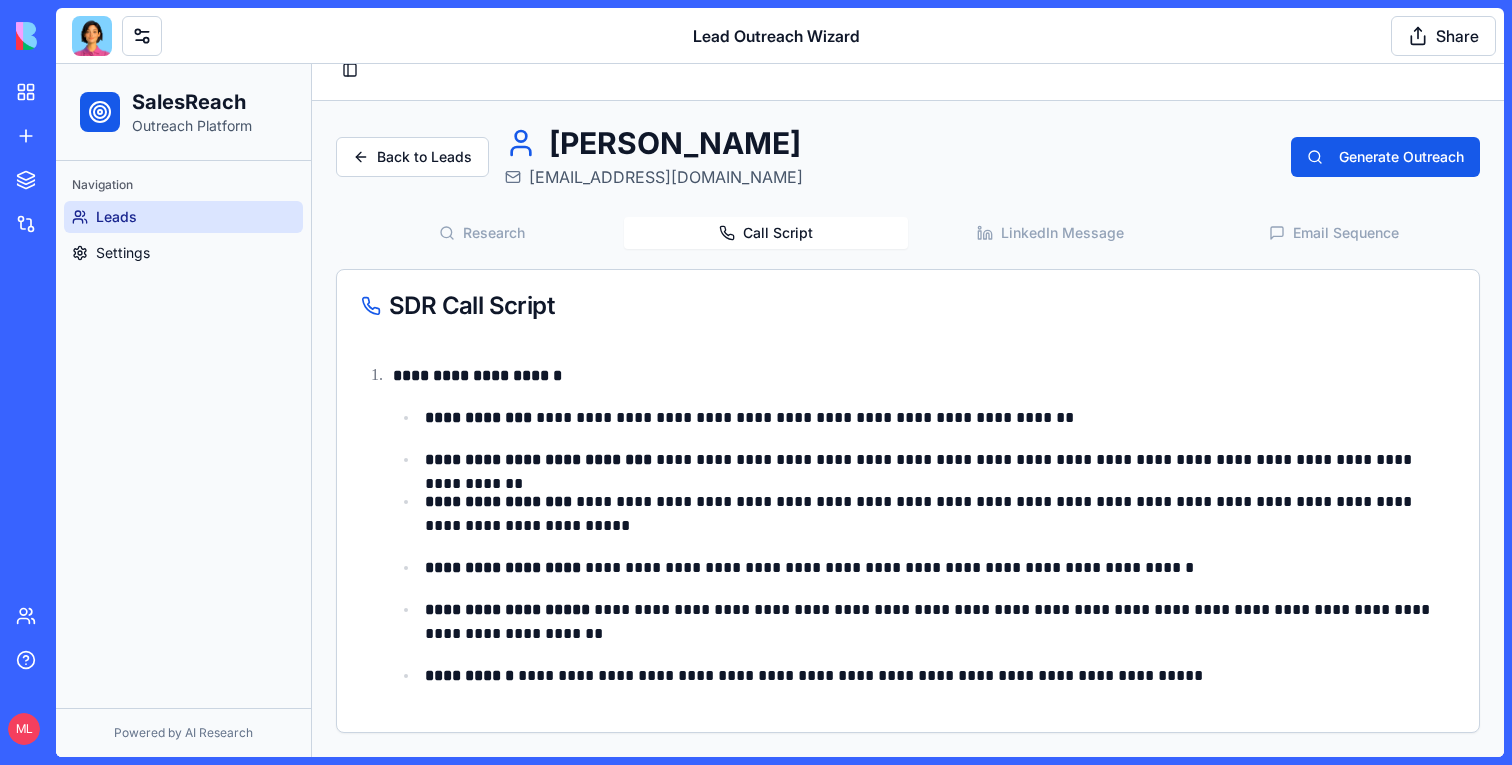 scroll, scrollTop: 0, scrollLeft: 0, axis: both 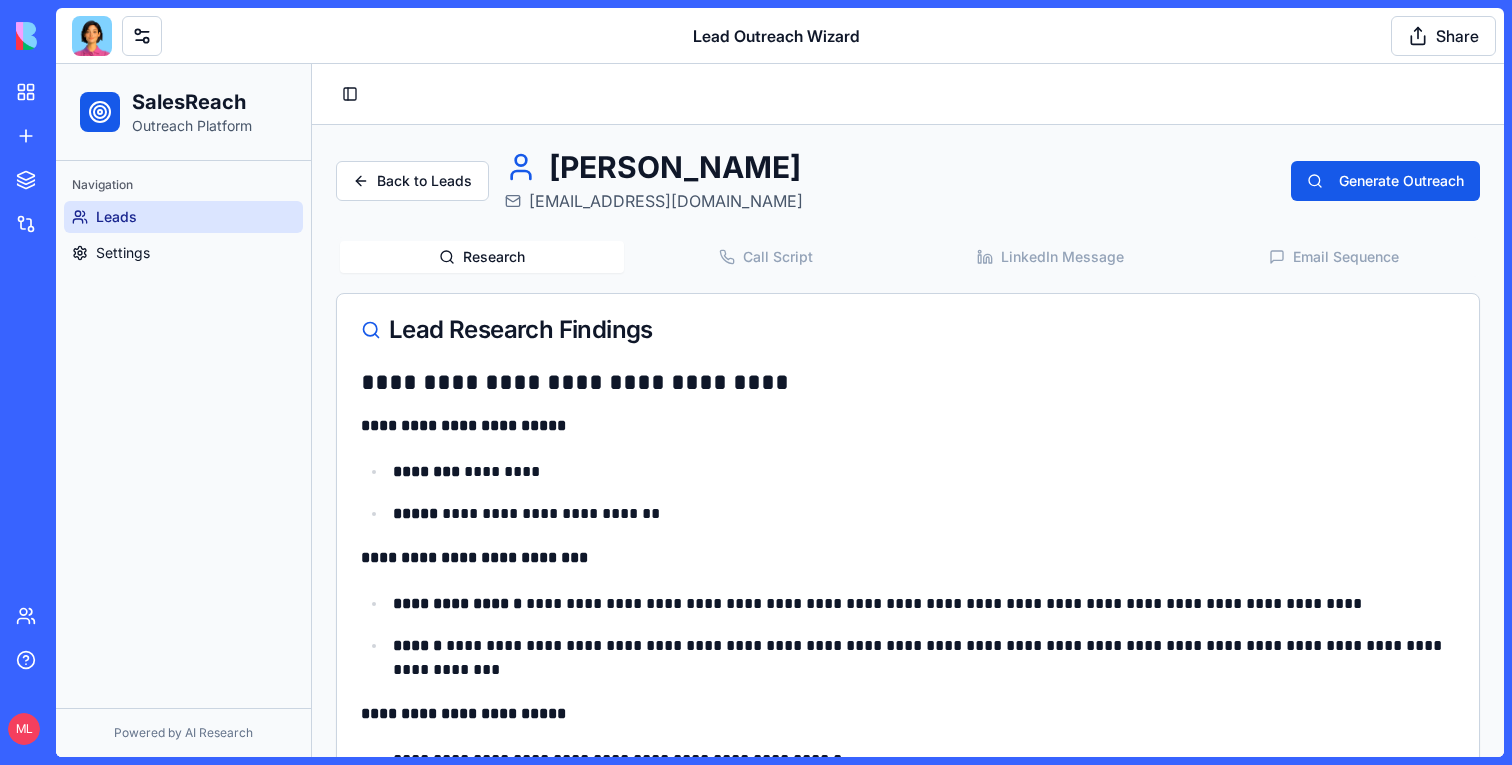 click on "Research" at bounding box center (482, 257) 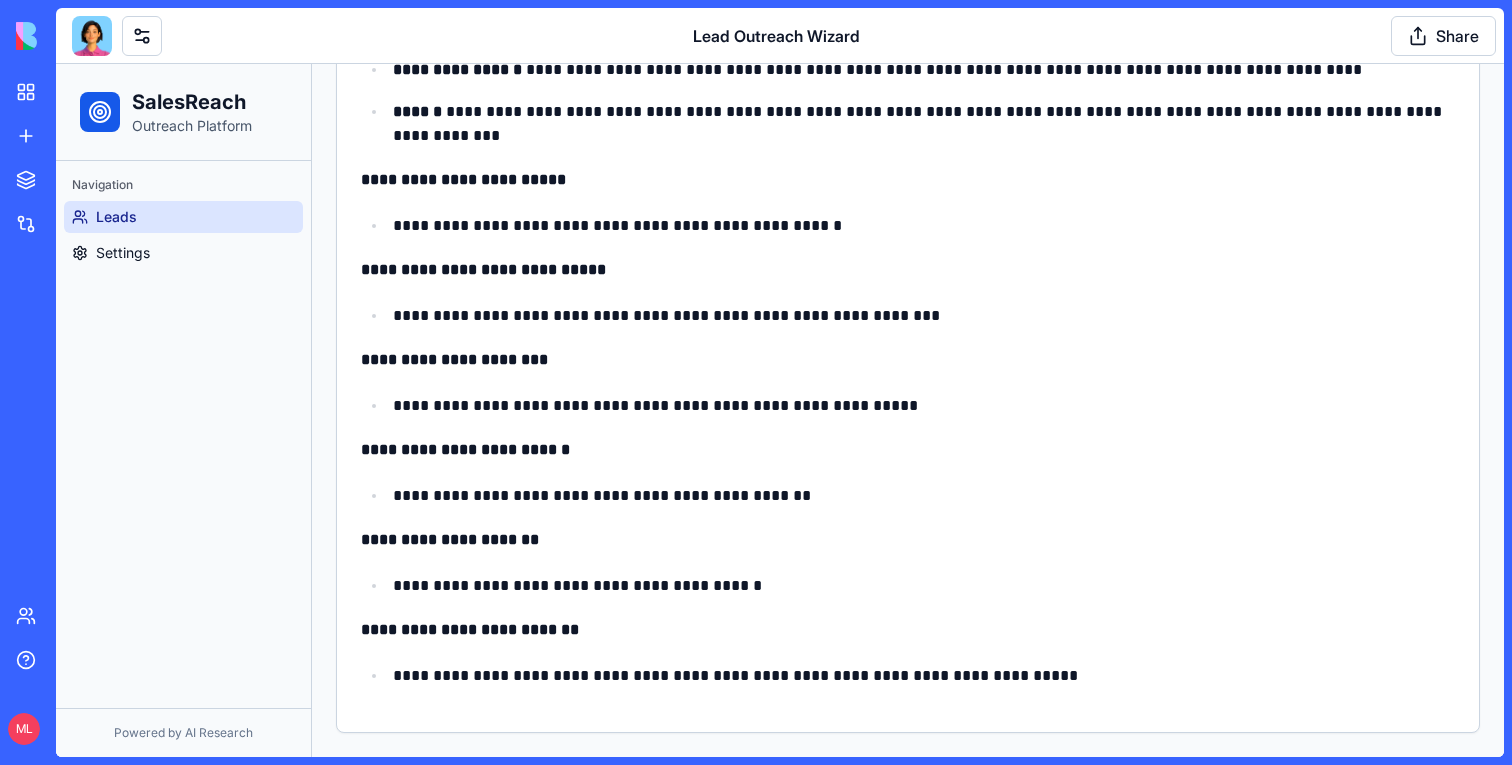 scroll, scrollTop: 0, scrollLeft: 0, axis: both 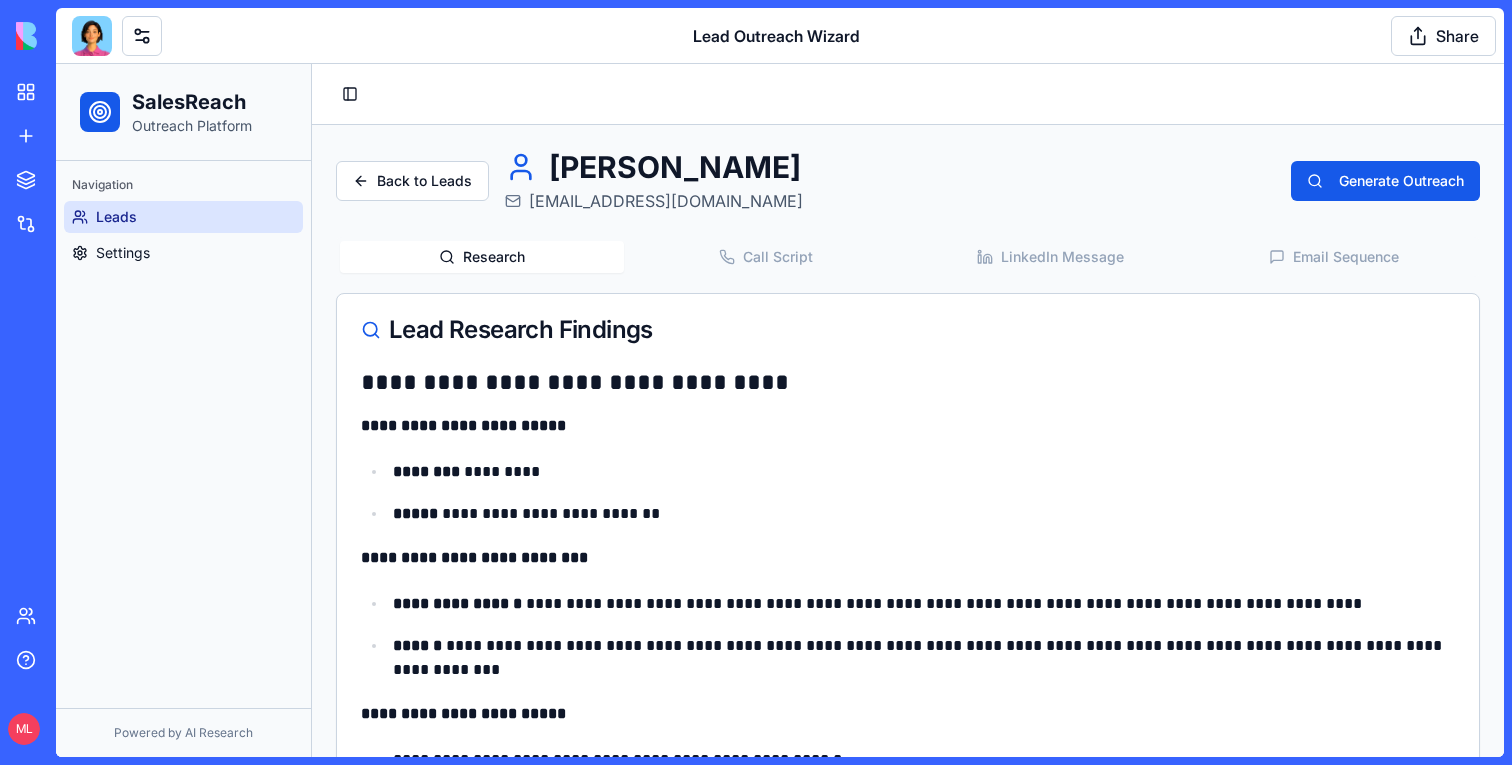 drag, startPoint x: 840, startPoint y: 198, endPoint x: 524, endPoint y: 199, distance: 316.0016 